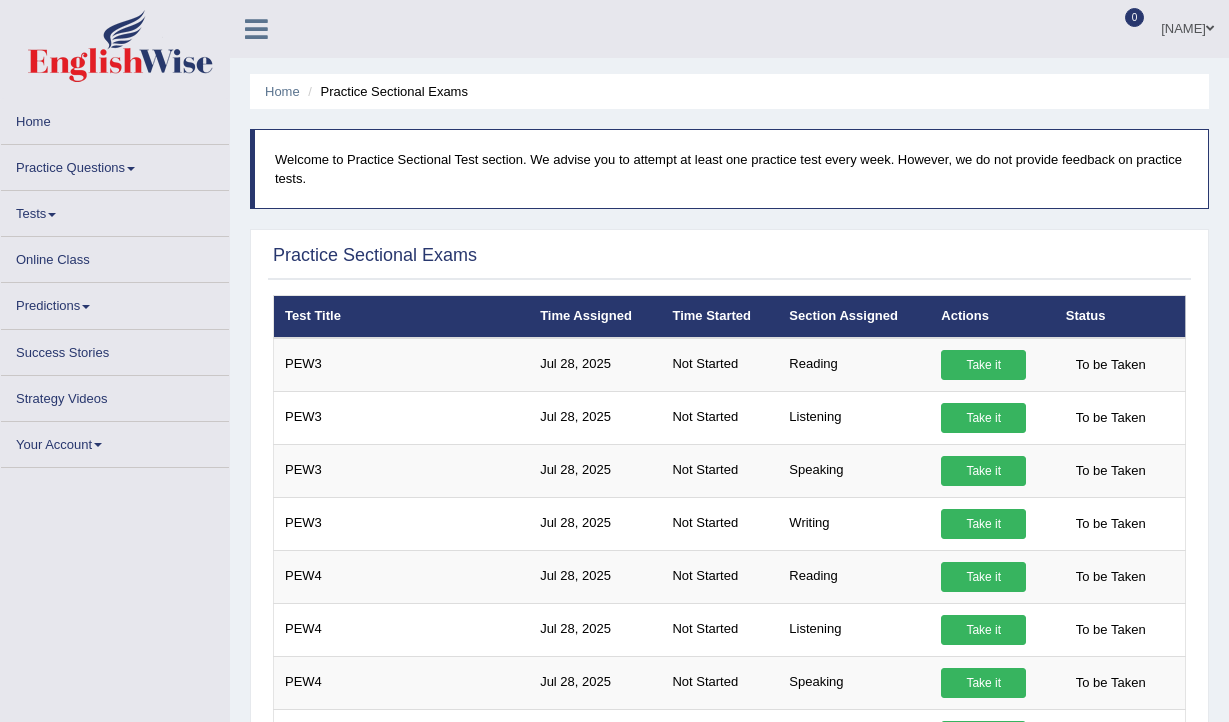 scroll, scrollTop: 0, scrollLeft: 0, axis: both 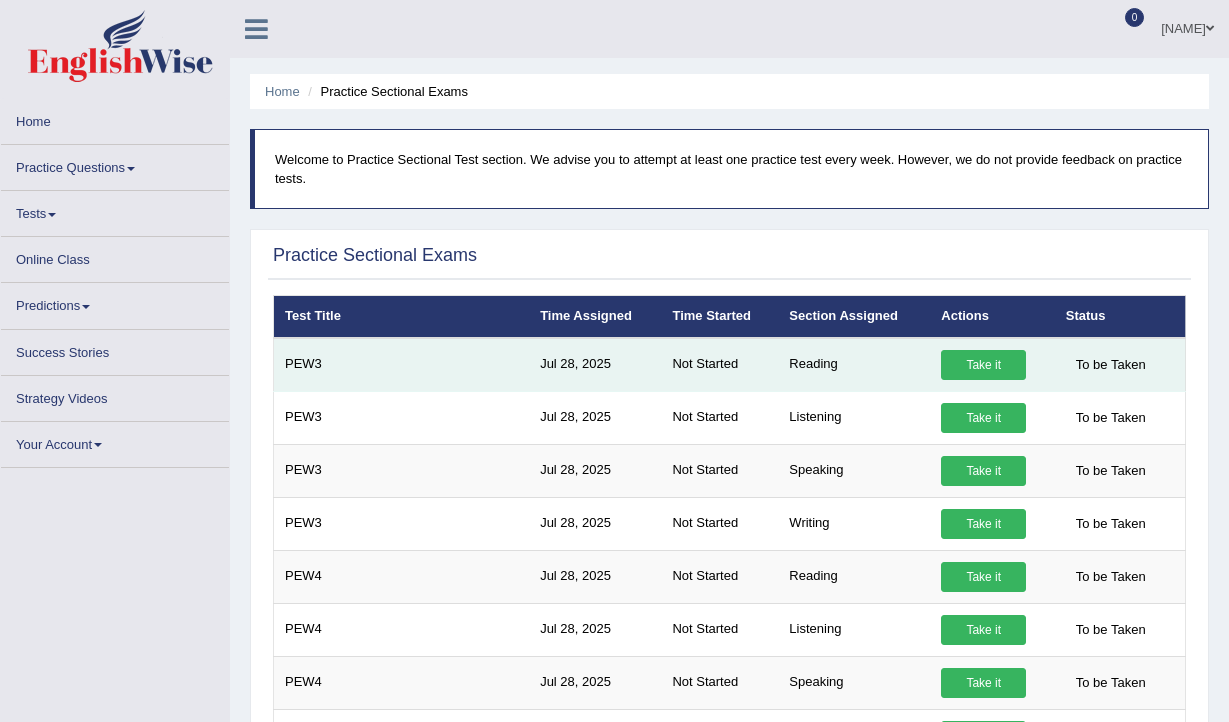 click on "Take it" at bounding box center [983, 365] 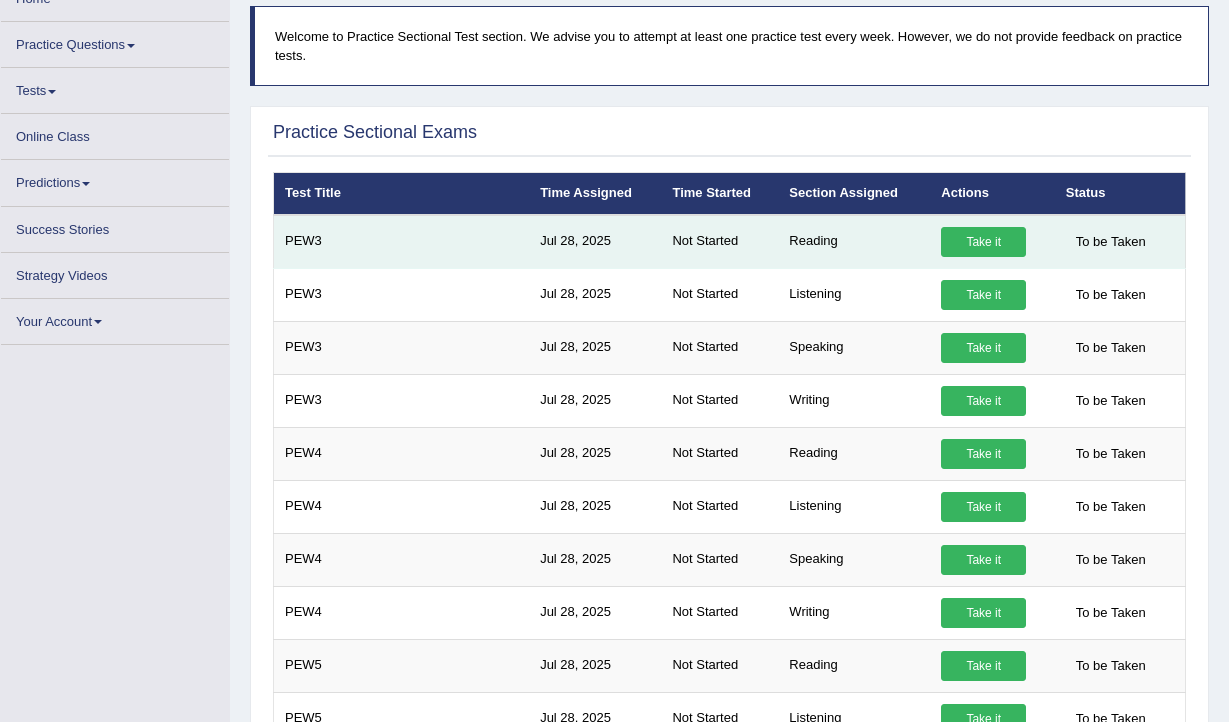 scroll, scrollTop: 124, scrollLeft: 0, axis: vertical 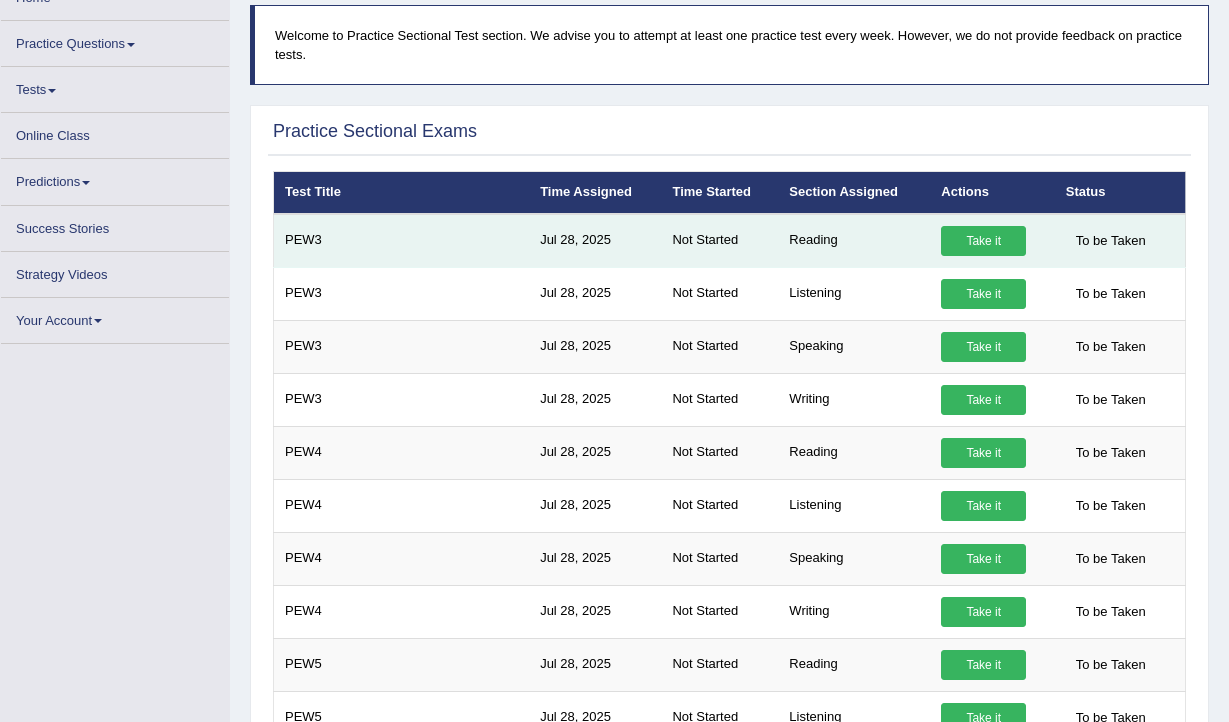 click on "Take it" at bounding box center (983, 241) 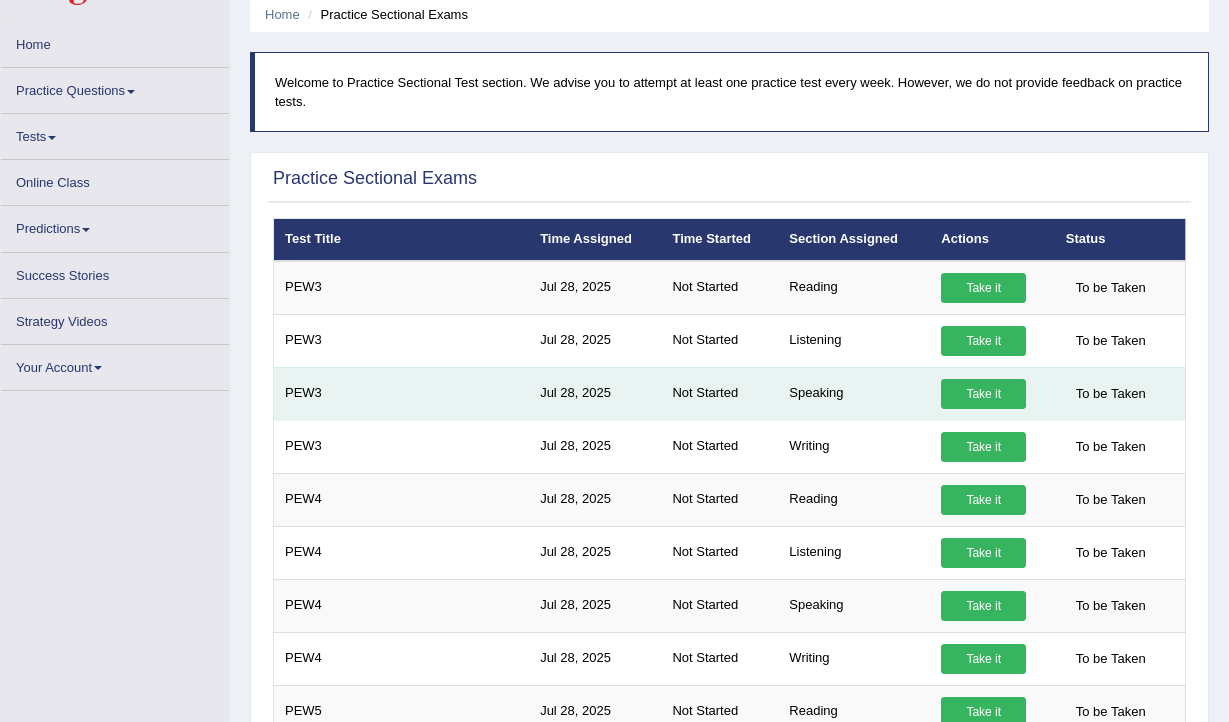 scroll, scrollTop: 0, scrollLeft: 0, axis: both 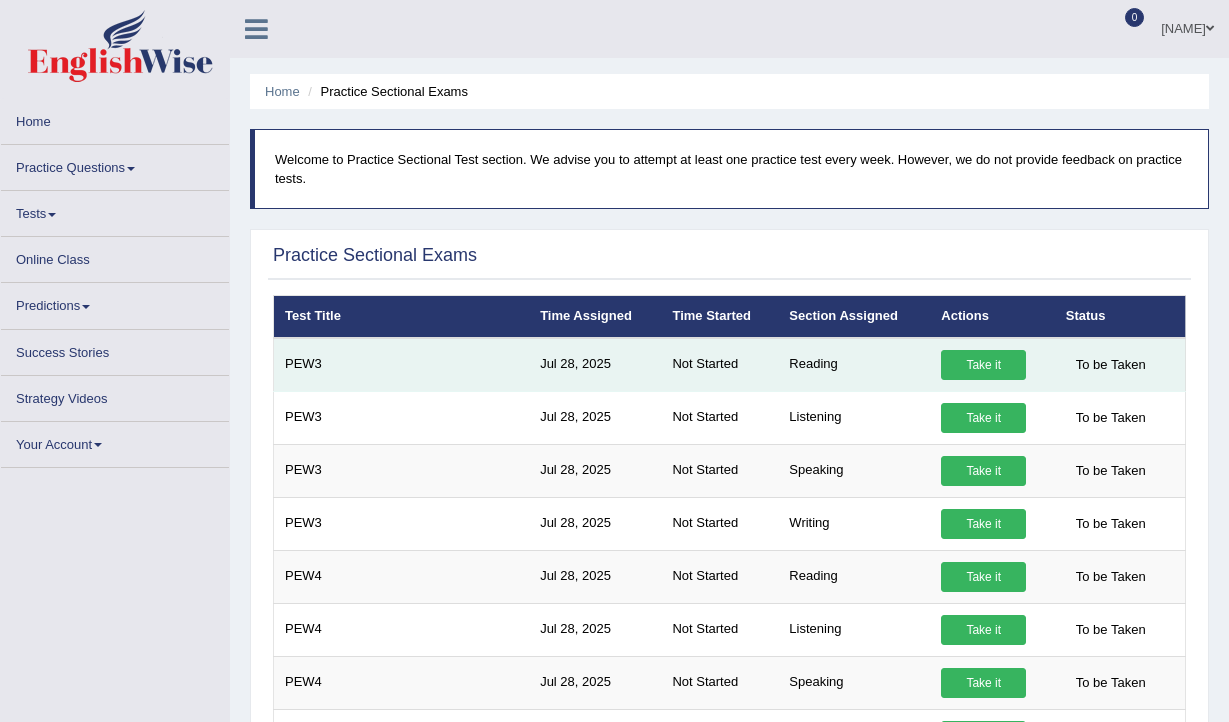 click on "Take it" at bounding box center (983, 365) 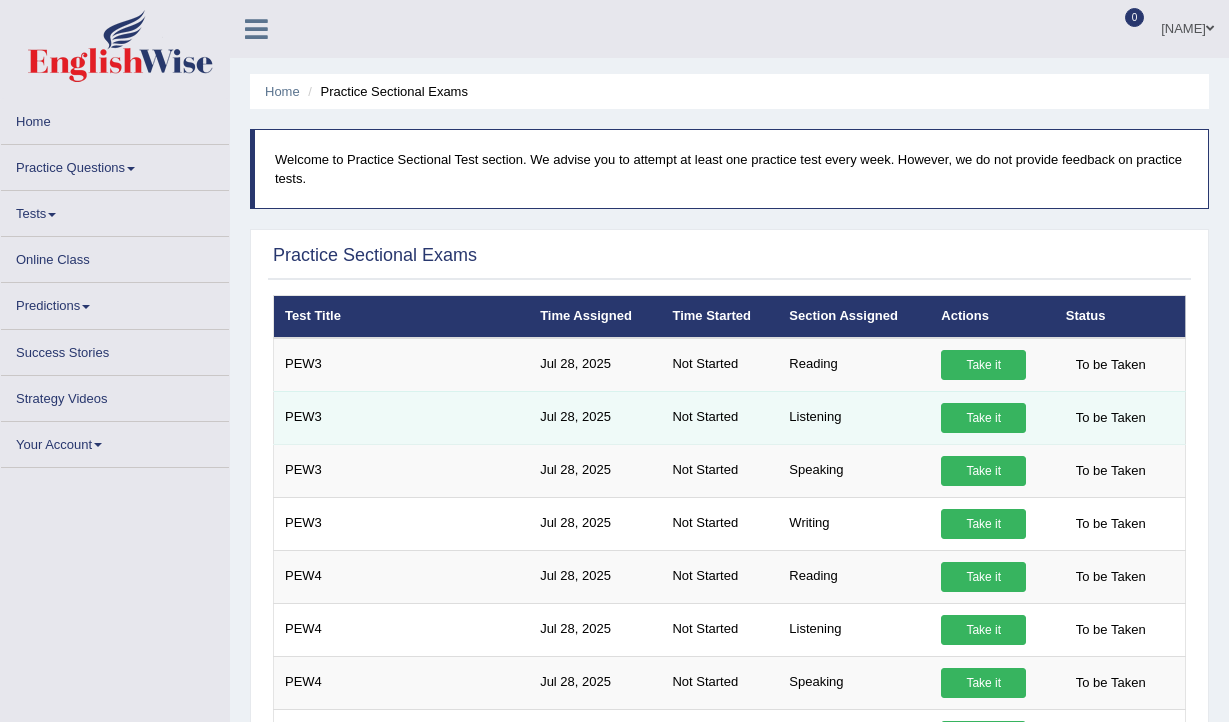 click on "Take it" at bounding box center (983, 418) 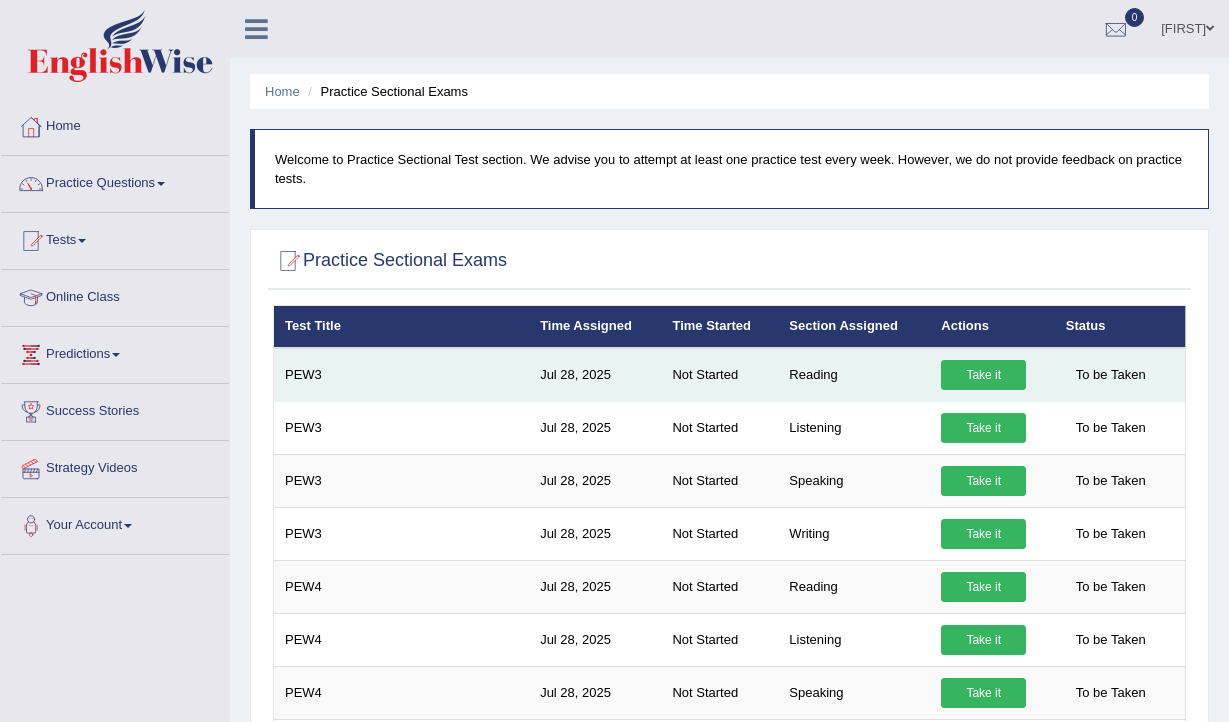 scroll, scrollTop: 0, scrollLeft: 0, axis: both 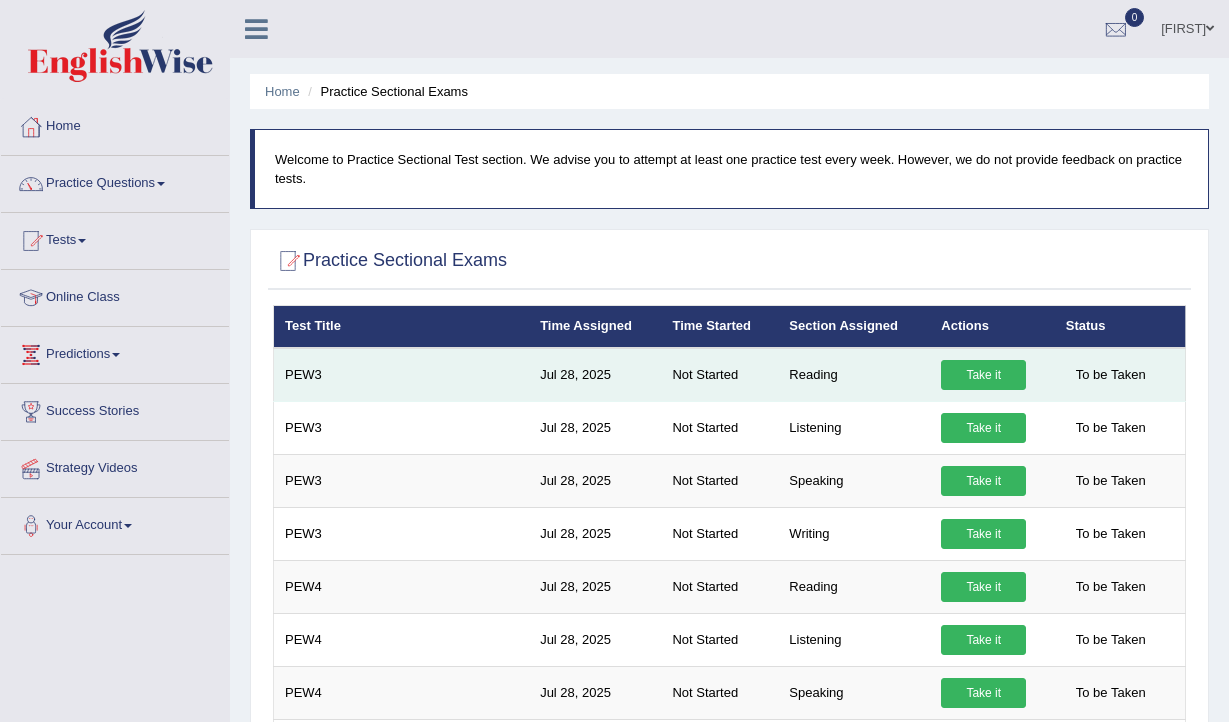 click on "Take it" at bounding box center [983, 375] 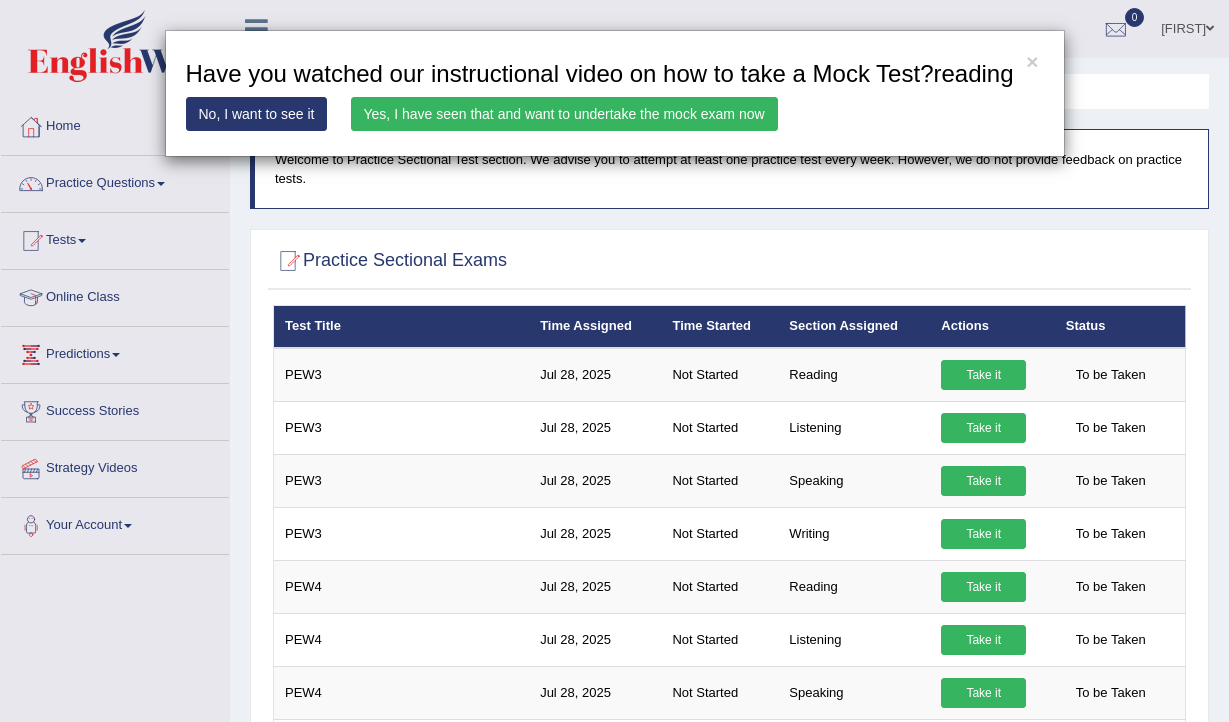 click on "Yes, I have seen that and want to undertake the mock exam now" at bounding box center [564, 114] 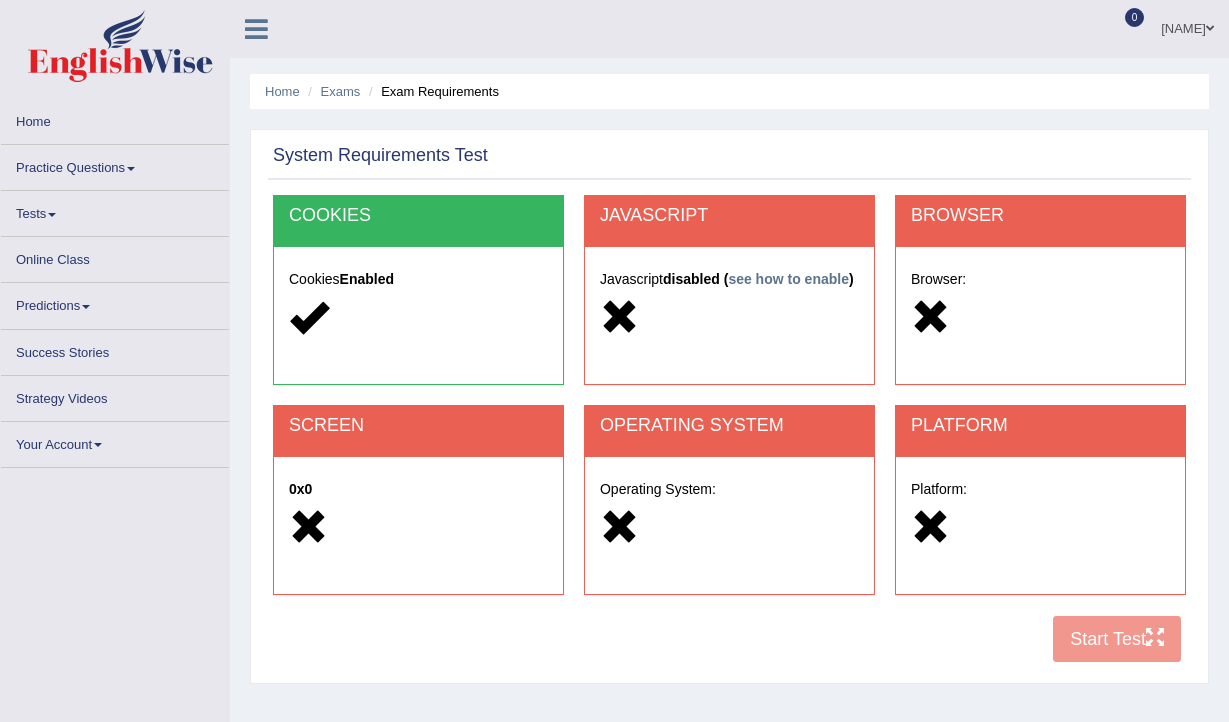 scroll, scrollTop: 0, scrollLeft: 0, axis: both 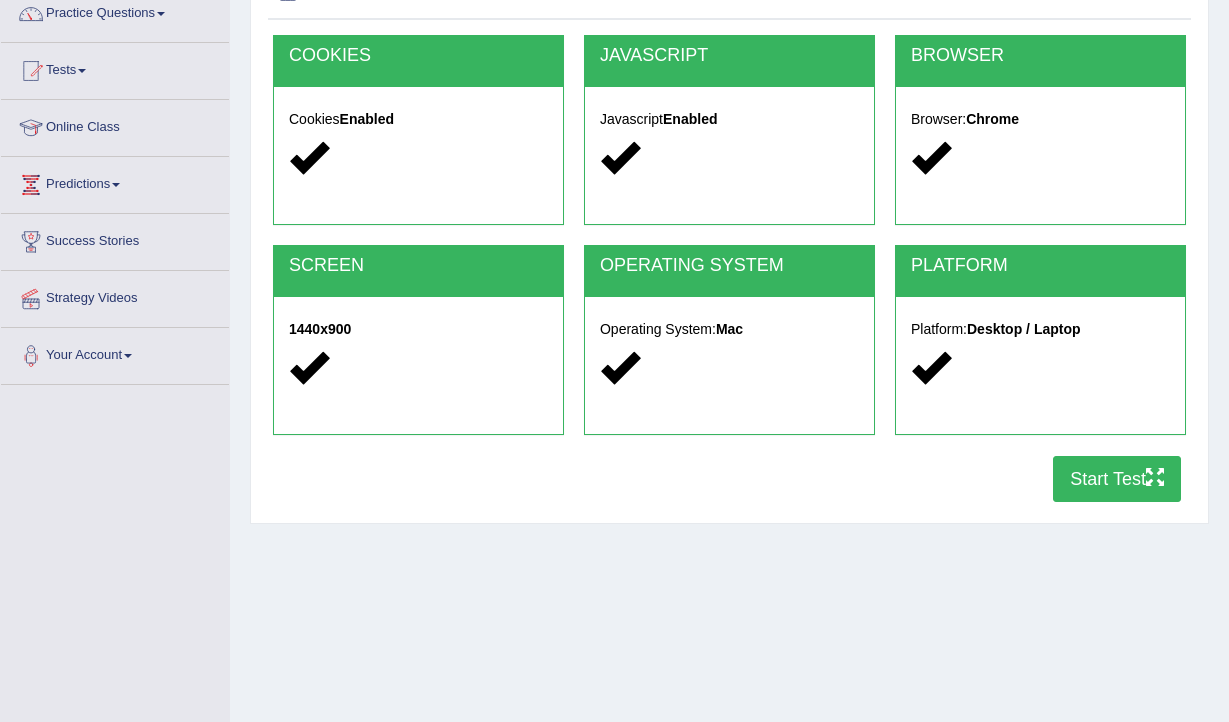click on "Start Test" at bounding box center (1117, 479) 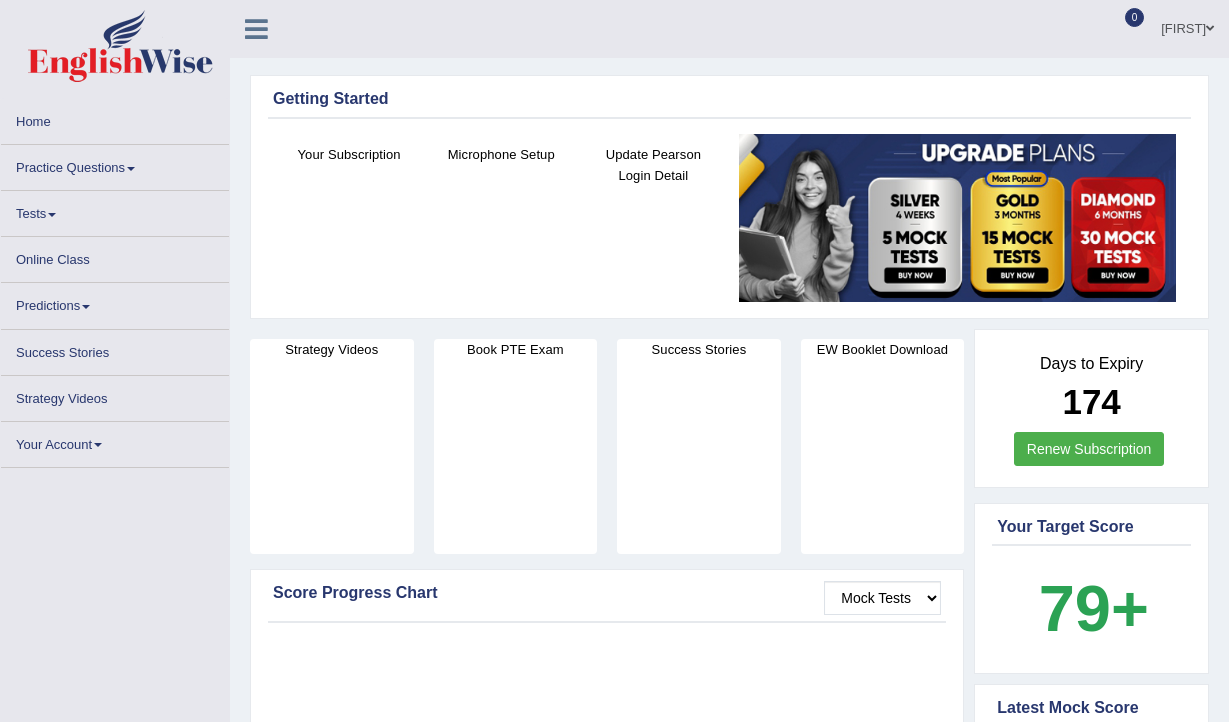 scroll, scrollTop: 94, scrollLeft: 0, axis: vertical 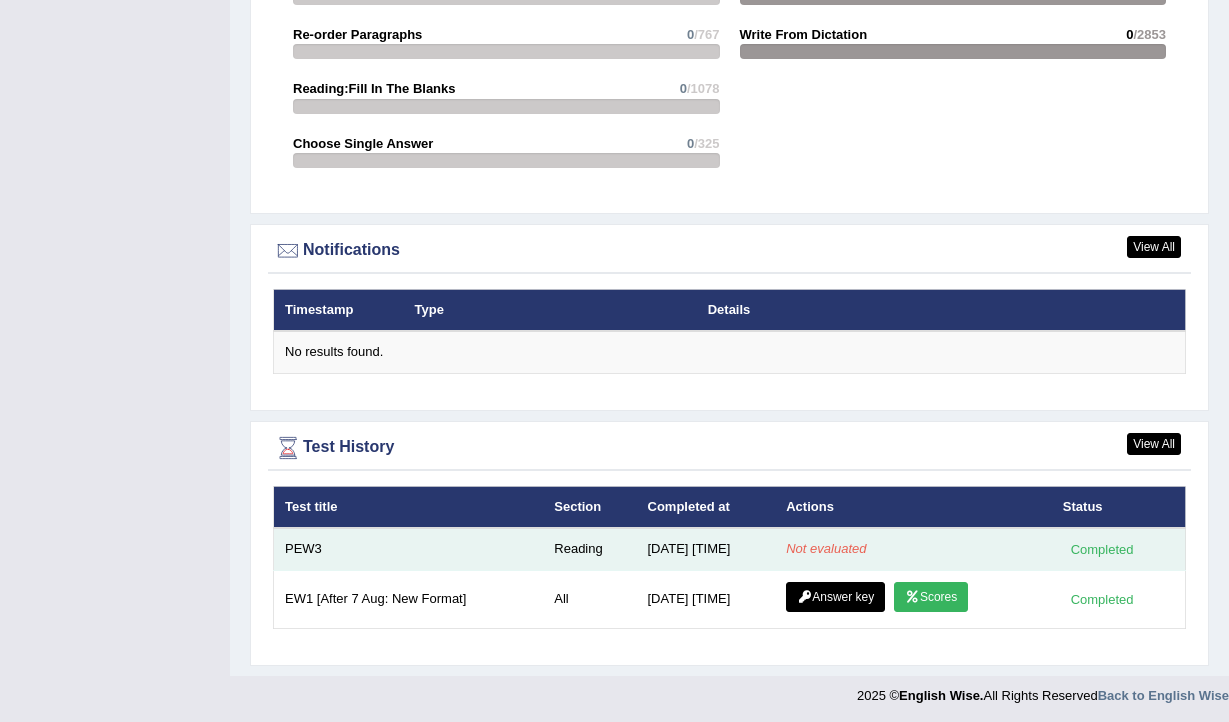 click on "Not evaluated" at bounding box center [826, 548] 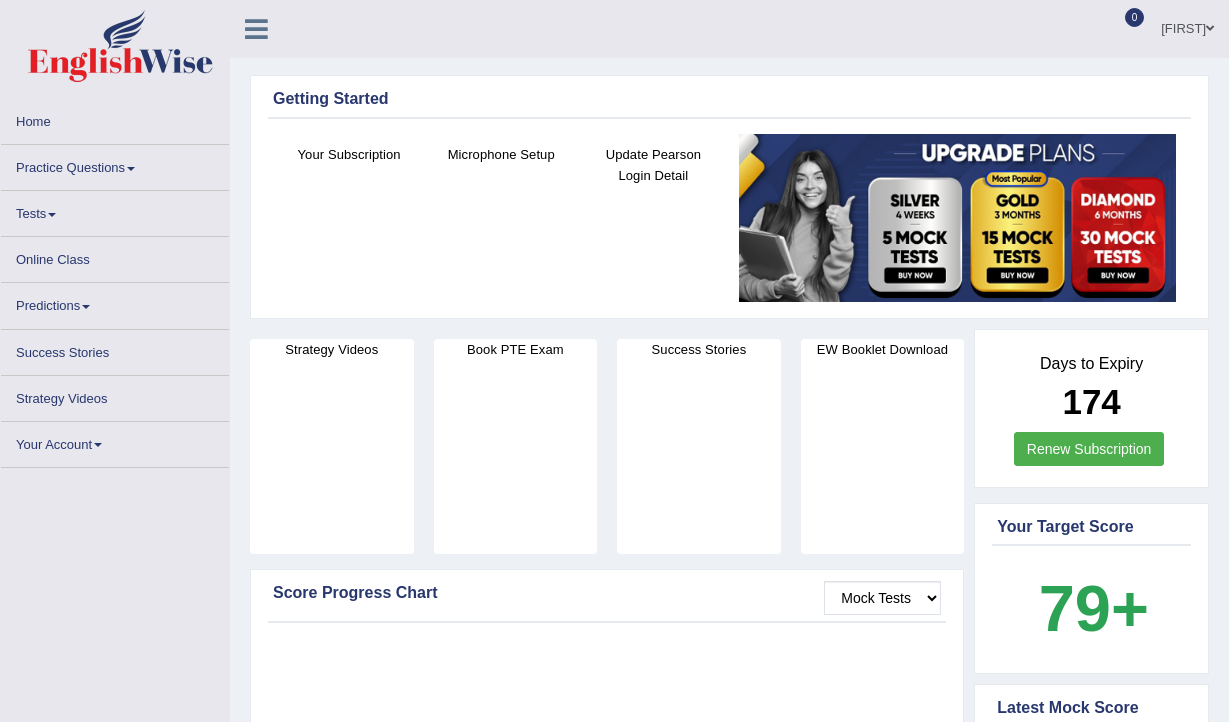 scroll, scrollTop: 0, scrollLeft: 0, axis: both 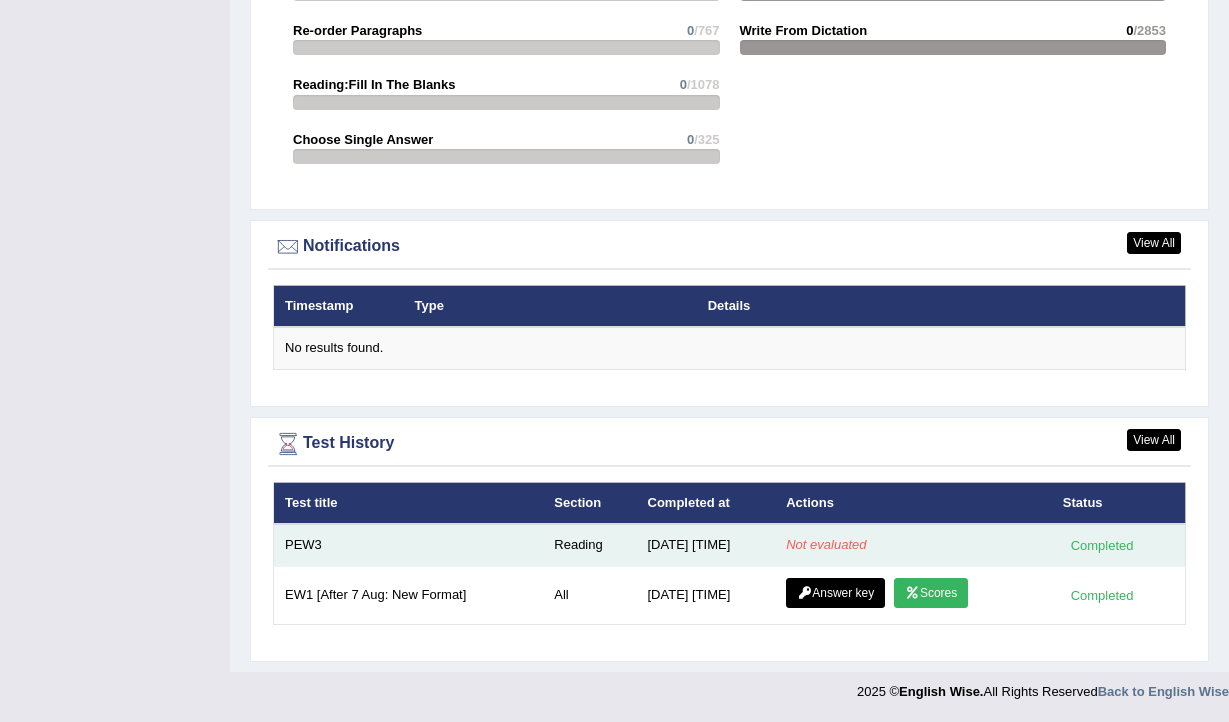 click on "Reading" at bounding box center [589, 545] 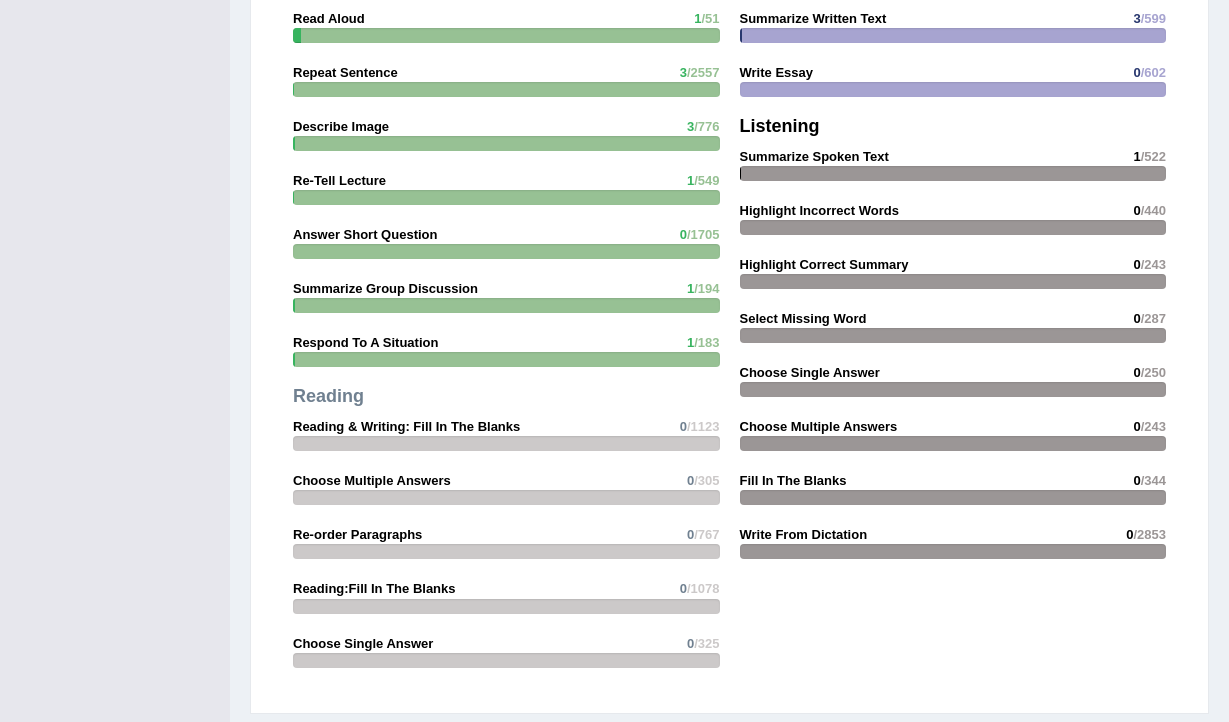scroll, scrollTop: 2218, scrollLeft: 0, axis: vertical 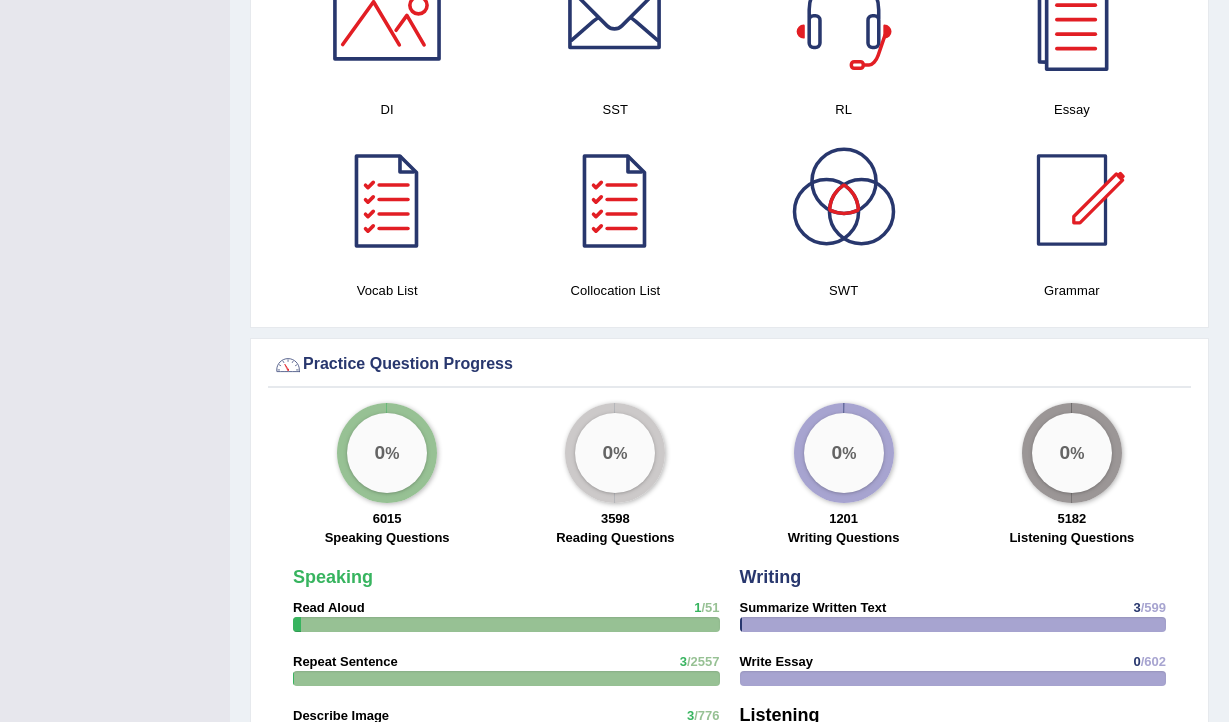 click on "Practice Question Progress" at bounding box center [729, 365] 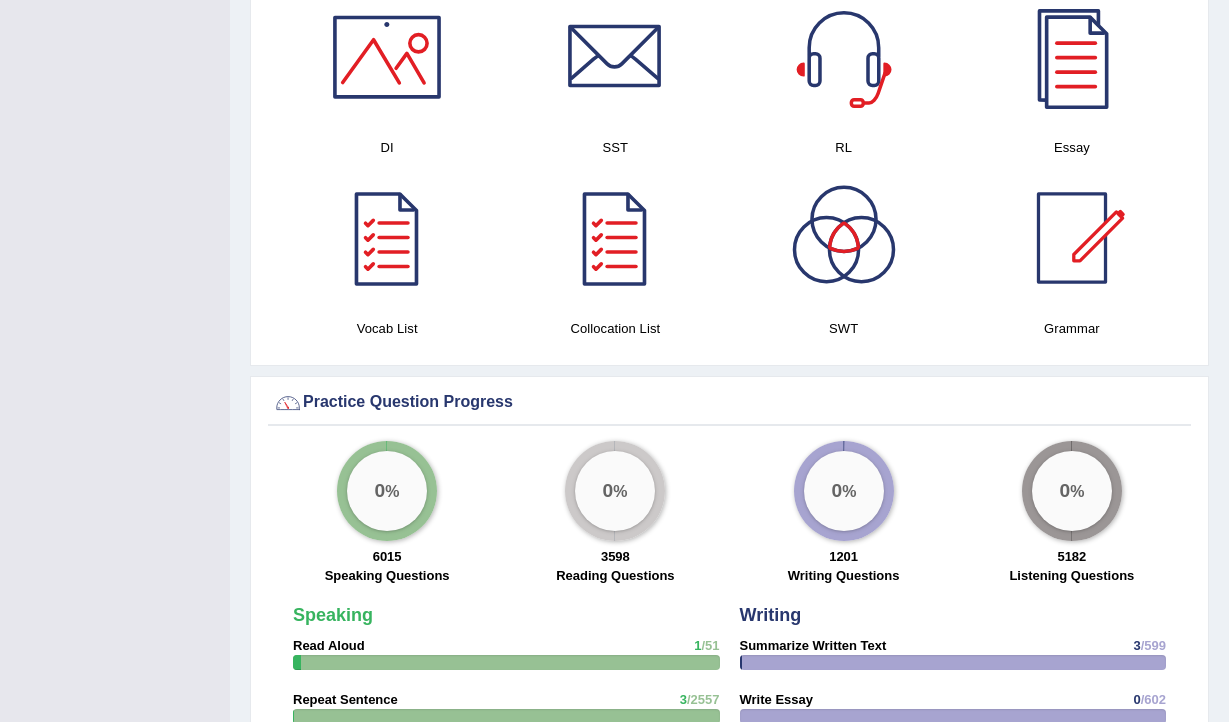 scroll, scrollTop: 1082, scrollLeft: 0, axis: vertical 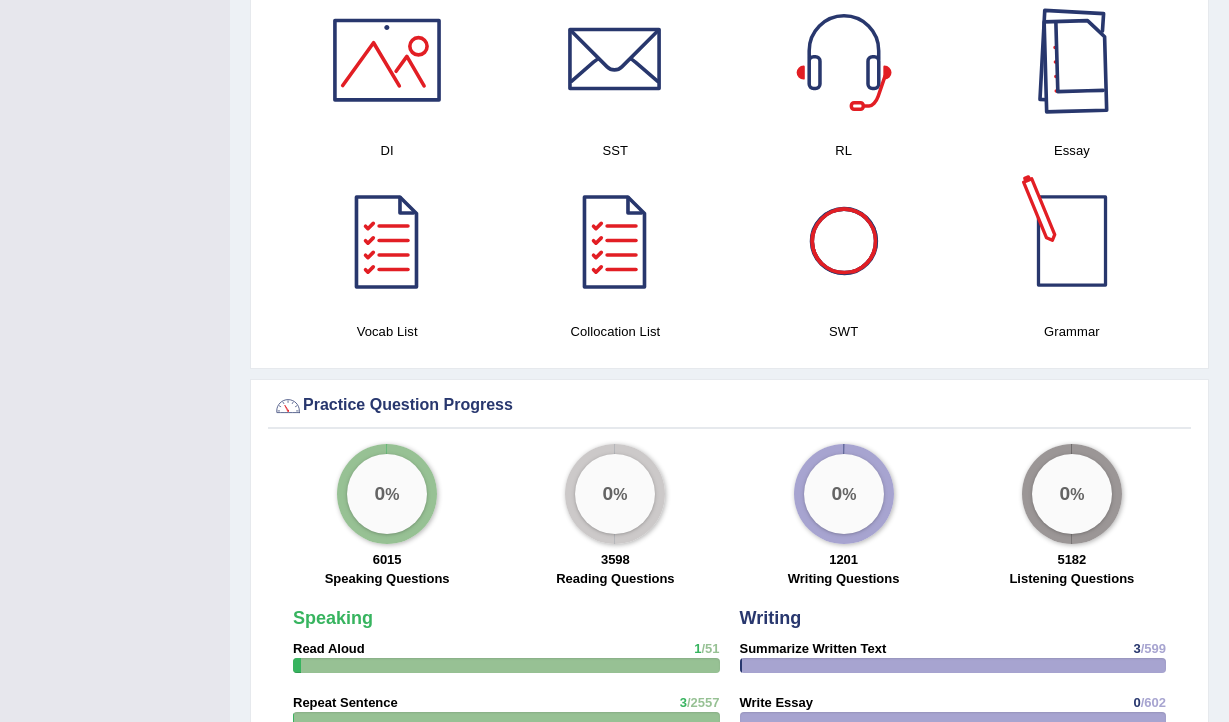 click at bounding box center (1072, 60) 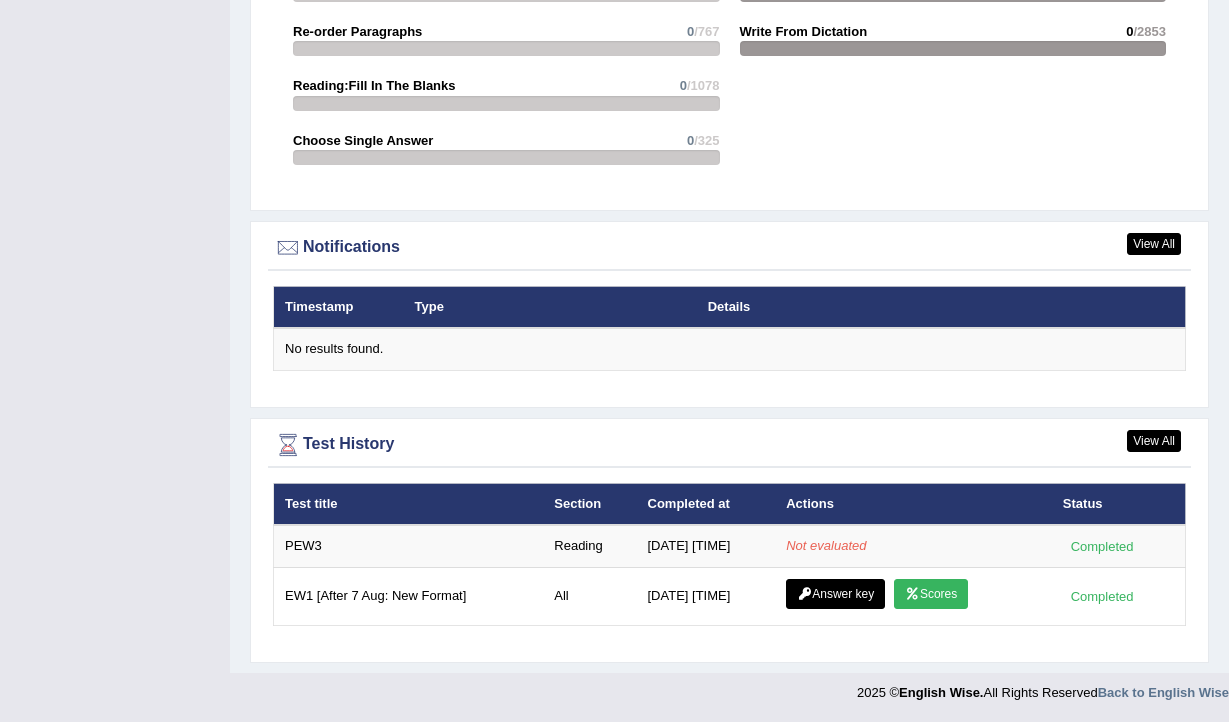 scroll, scrollTop: 2218, scrollLeft: 0, axis: vertical 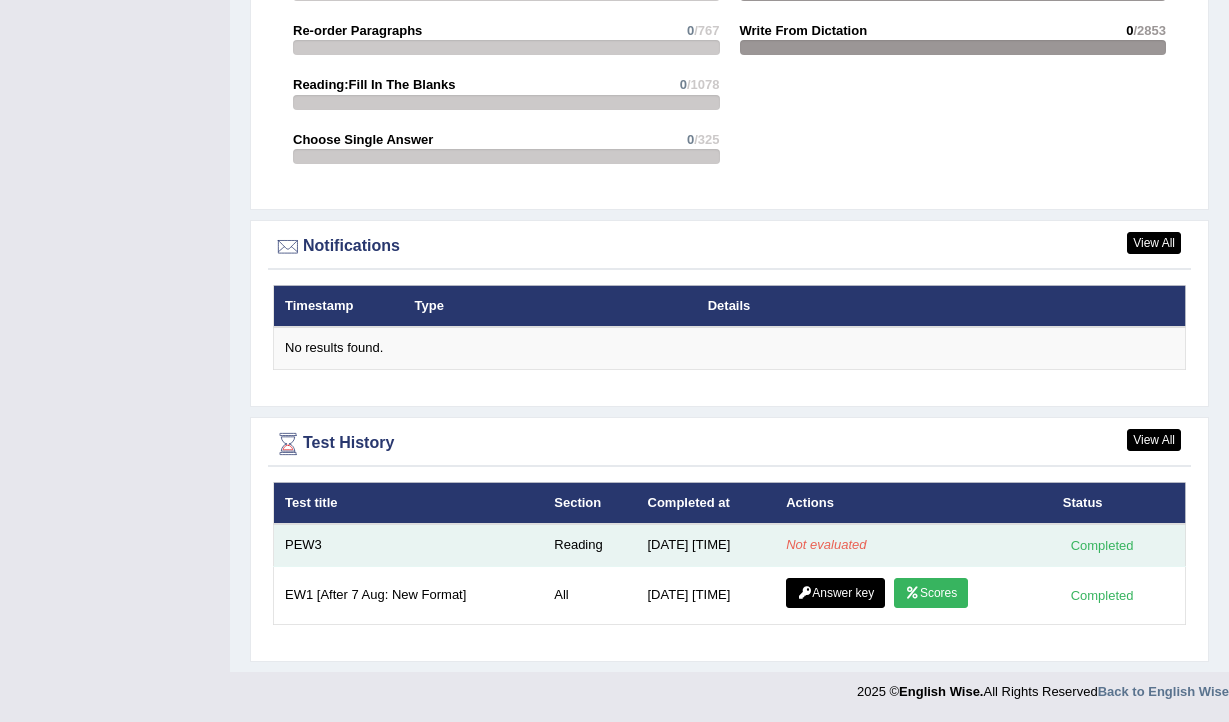 click on "[DATE] [TIME]" at bounding box center (706, 545) 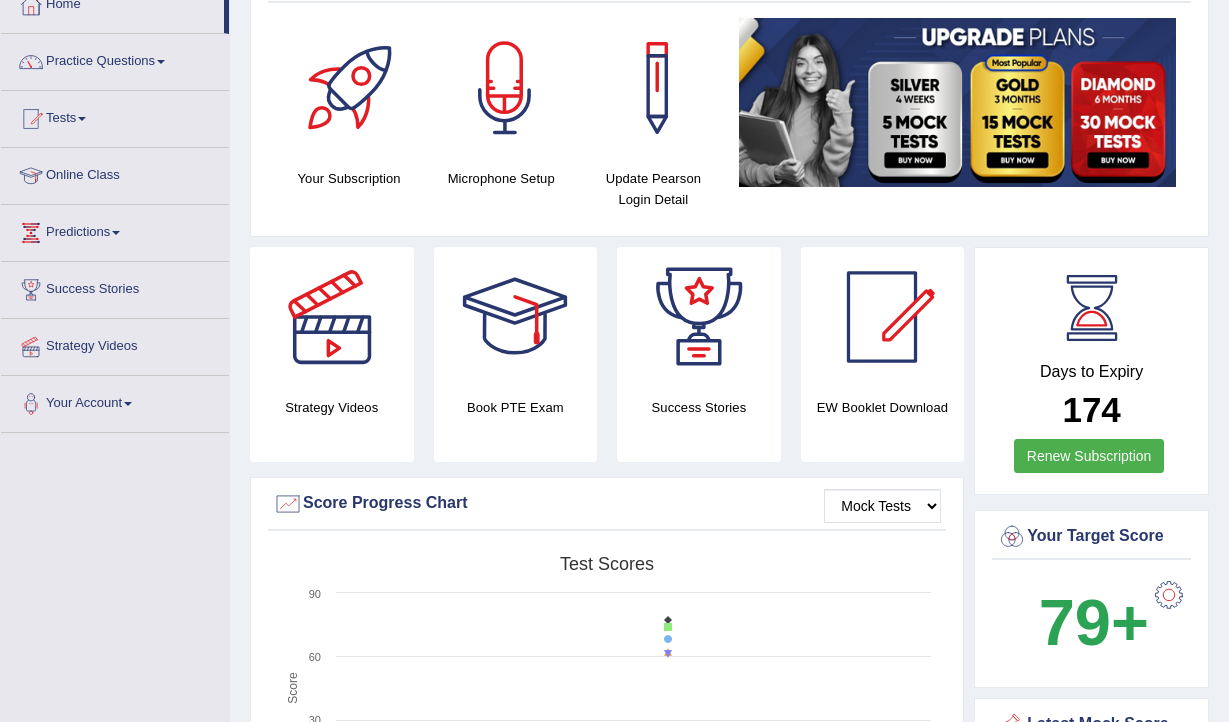 scroll, scrollTop: 75, scrollLeft: 0, axis: vertical 